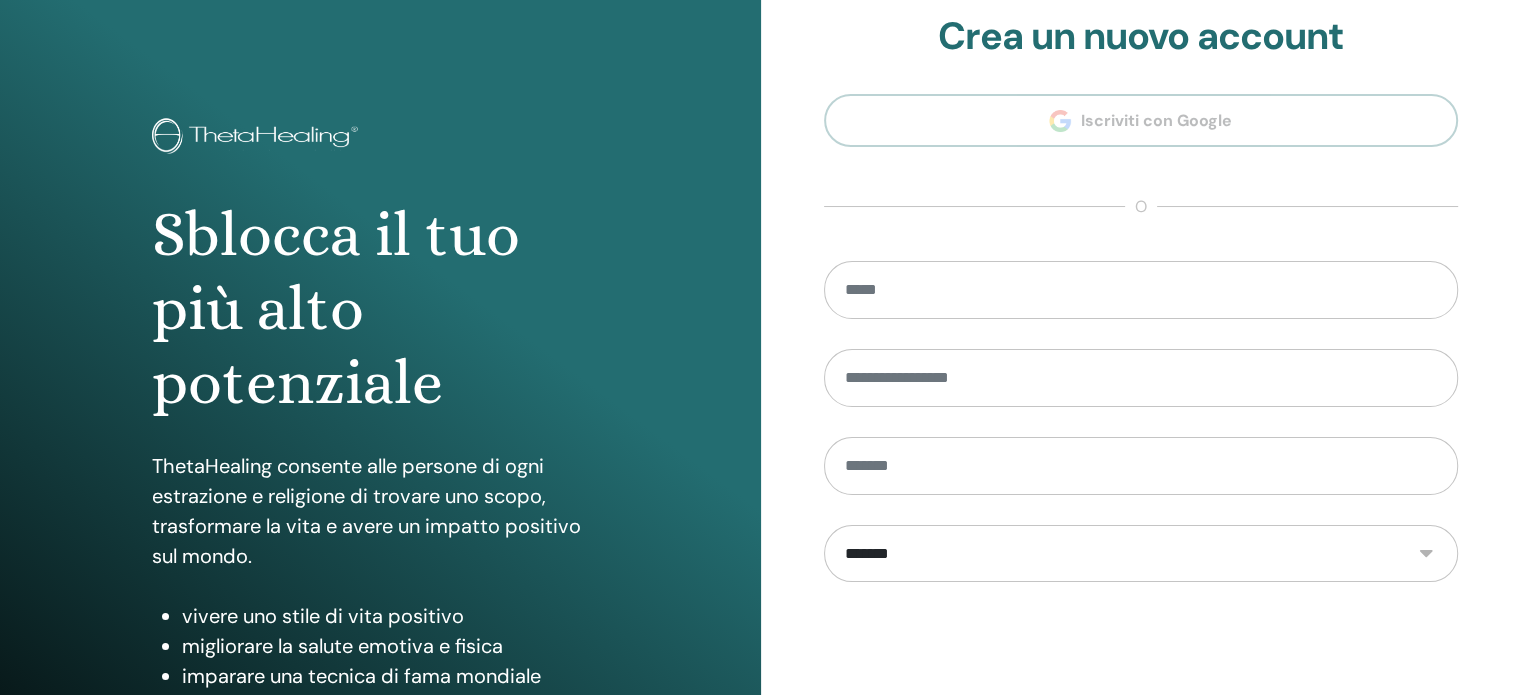scroll, scrollTop: 0, scrollLeft: 0, axis: both 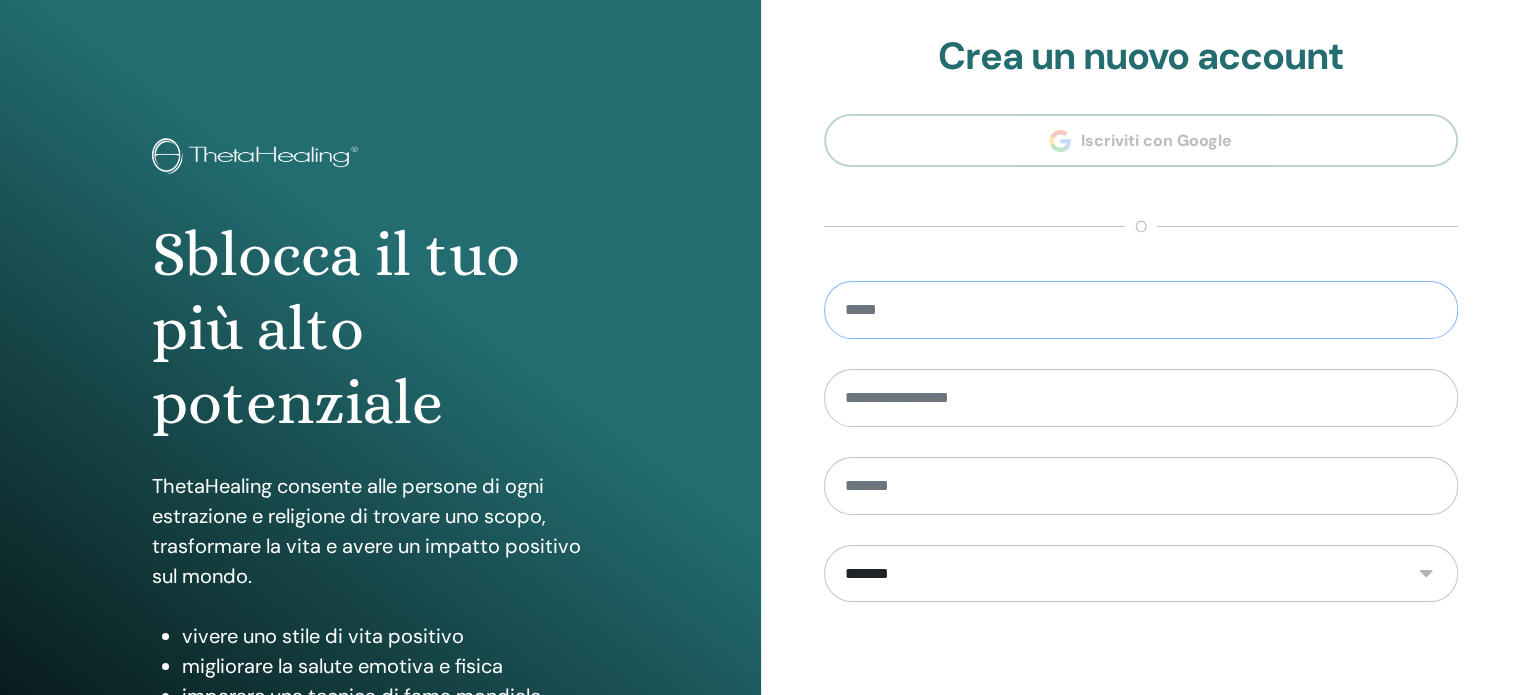 click at bounding box center [1141, 310] 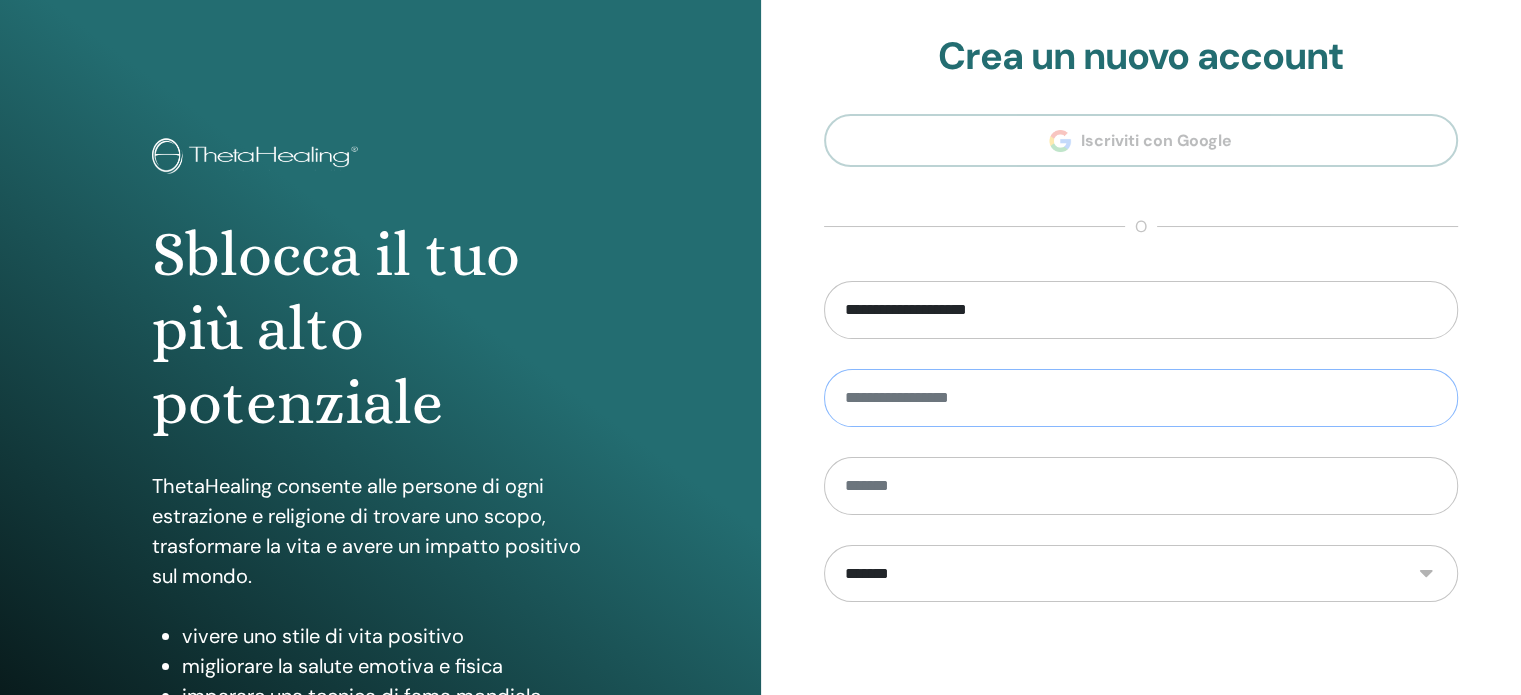 click at bounding box center (1141, 398) 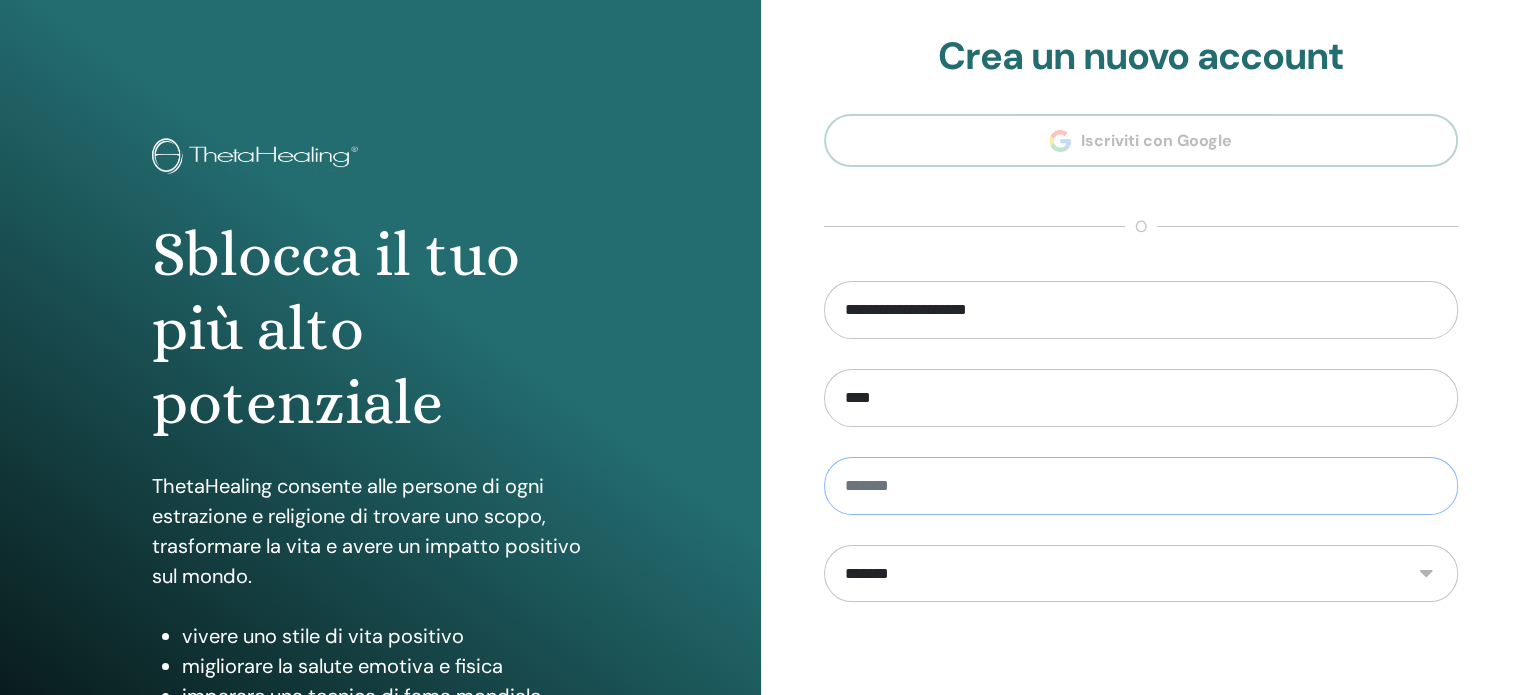 type on "****" 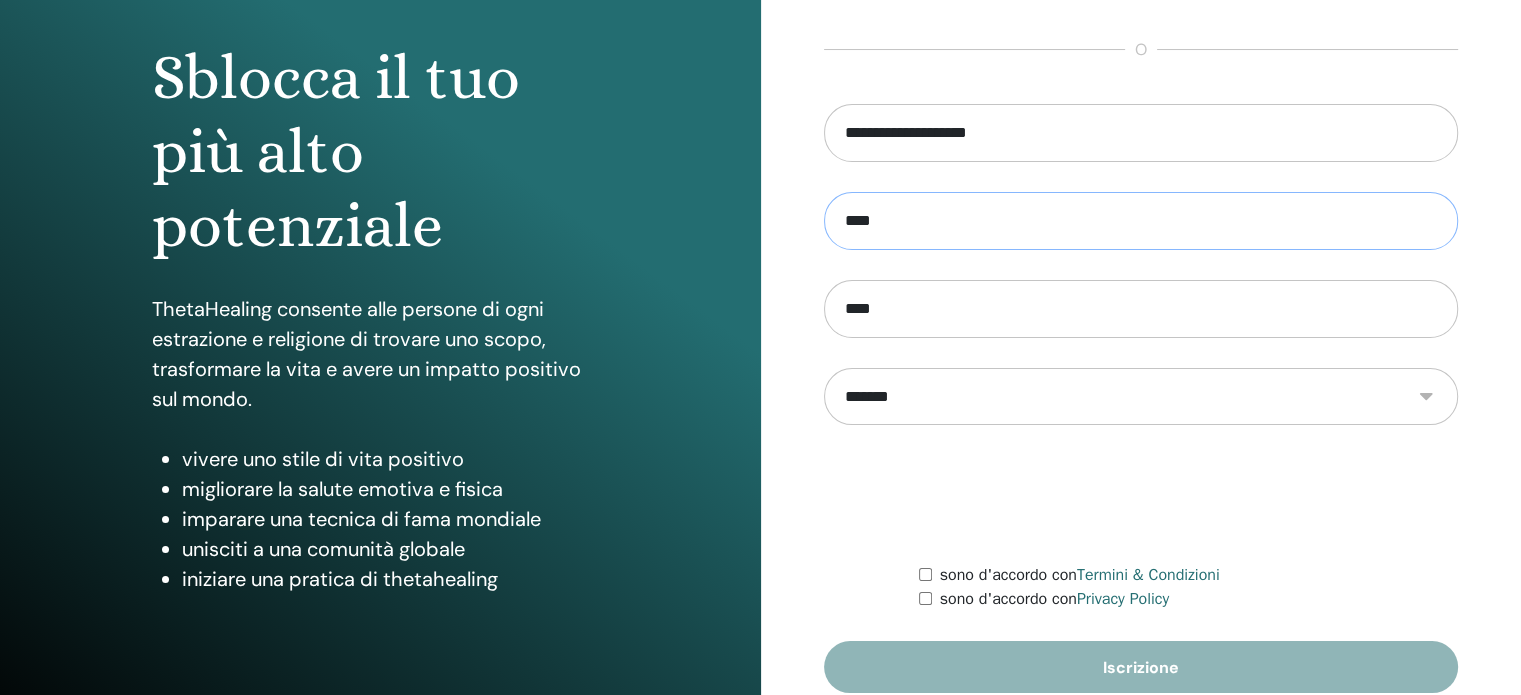 scroll, scrollTop: 200, scrollLeft: 0, axis: vertical 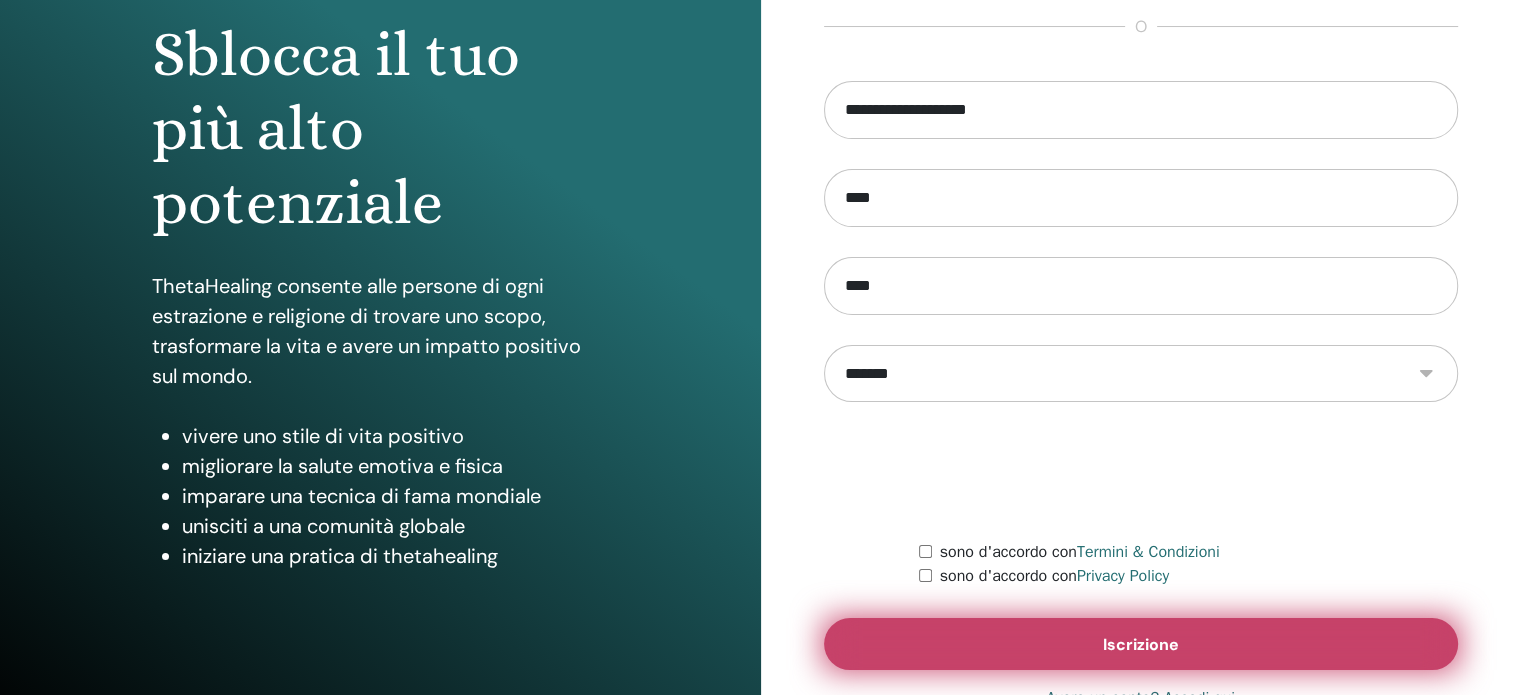 click on "Iscrizione" at bounding box center [1141, 644] 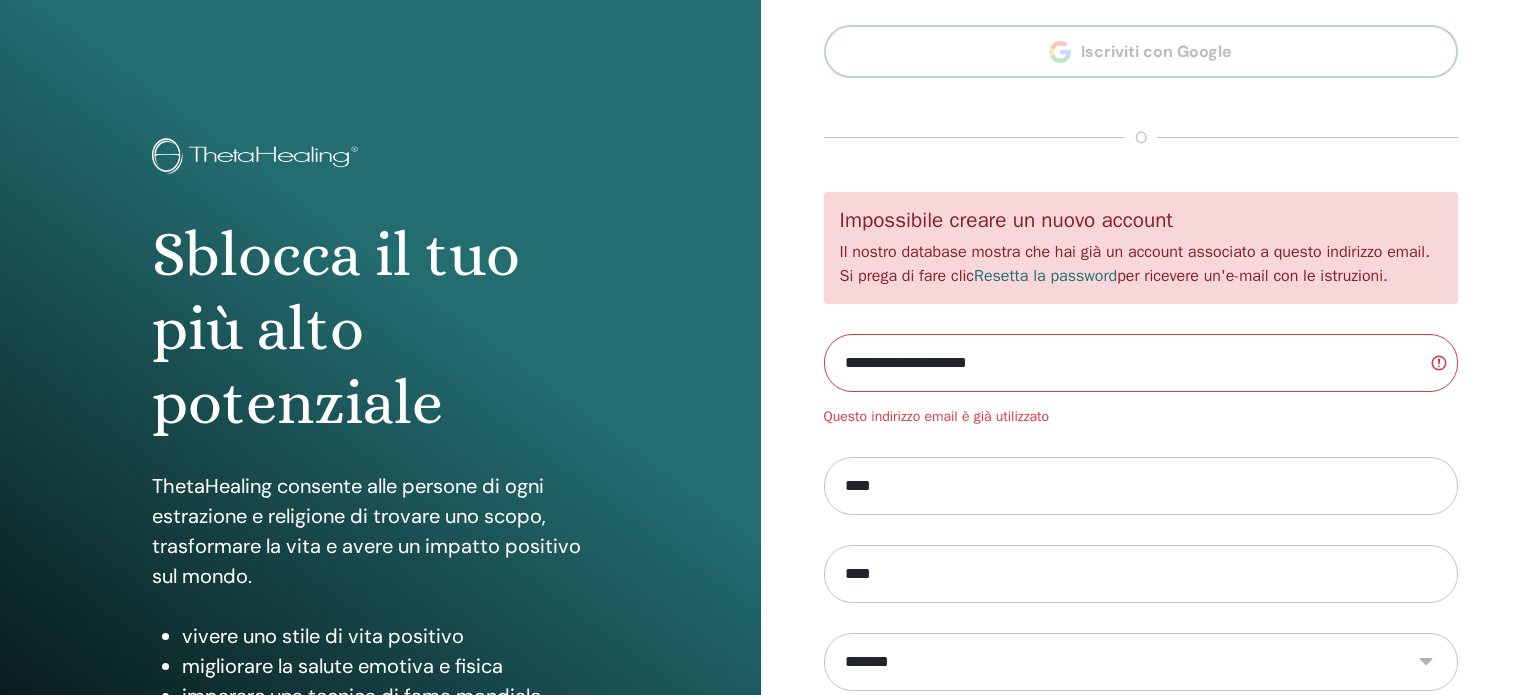 scroll, scrollTop: 0, scrollLeft: 0, axis: both 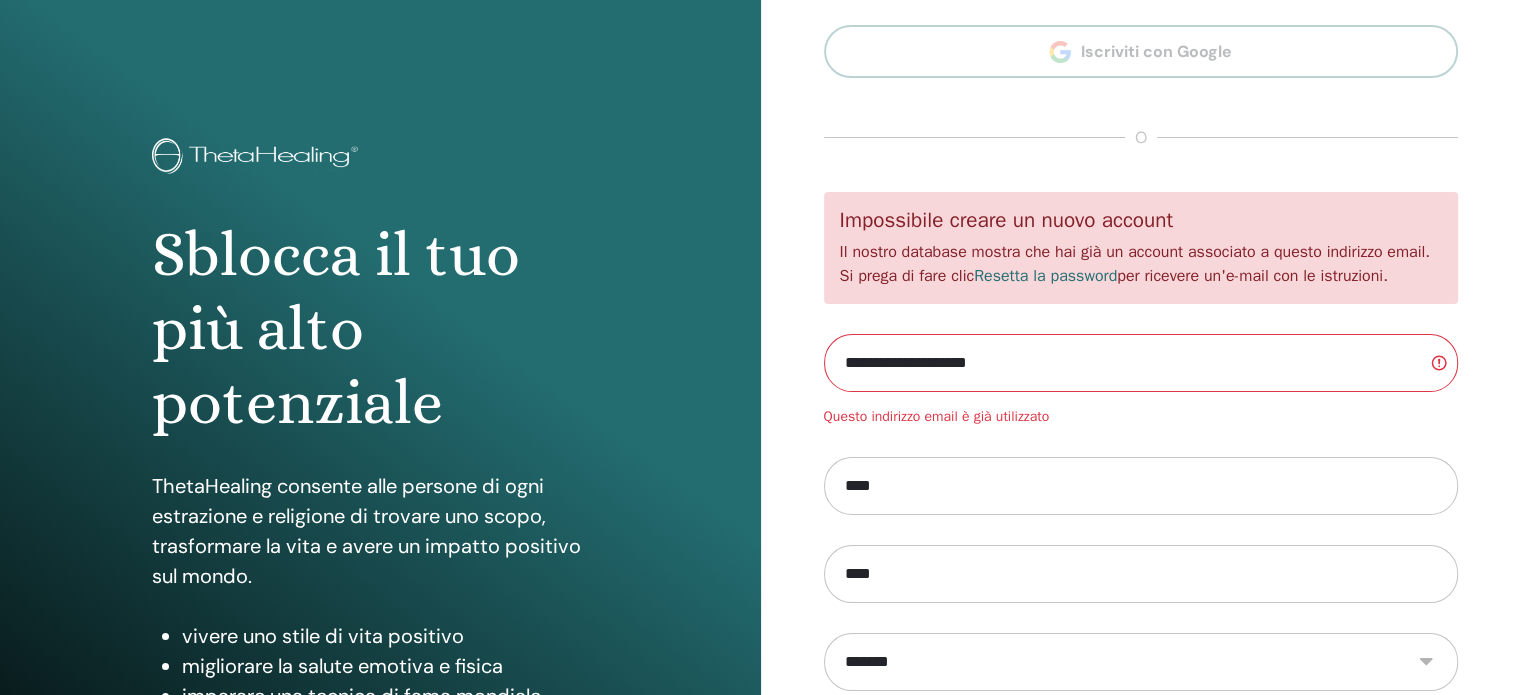 click on "Sblocca il tuo più alto potenziale
ThetaHealing consente alle persone di ogni estrazione e religione di trovare uno scopo, trasformare la vita e avere un impatto positivo sul mondo.
vivere uno stile di vita positivo
migliorare la salute emotiva e fisica
imparare una tecnica di fama mondiale
unisciti a una comunità globale
iniziare una pratica di thetahealing" at bounding box center [380, 480] 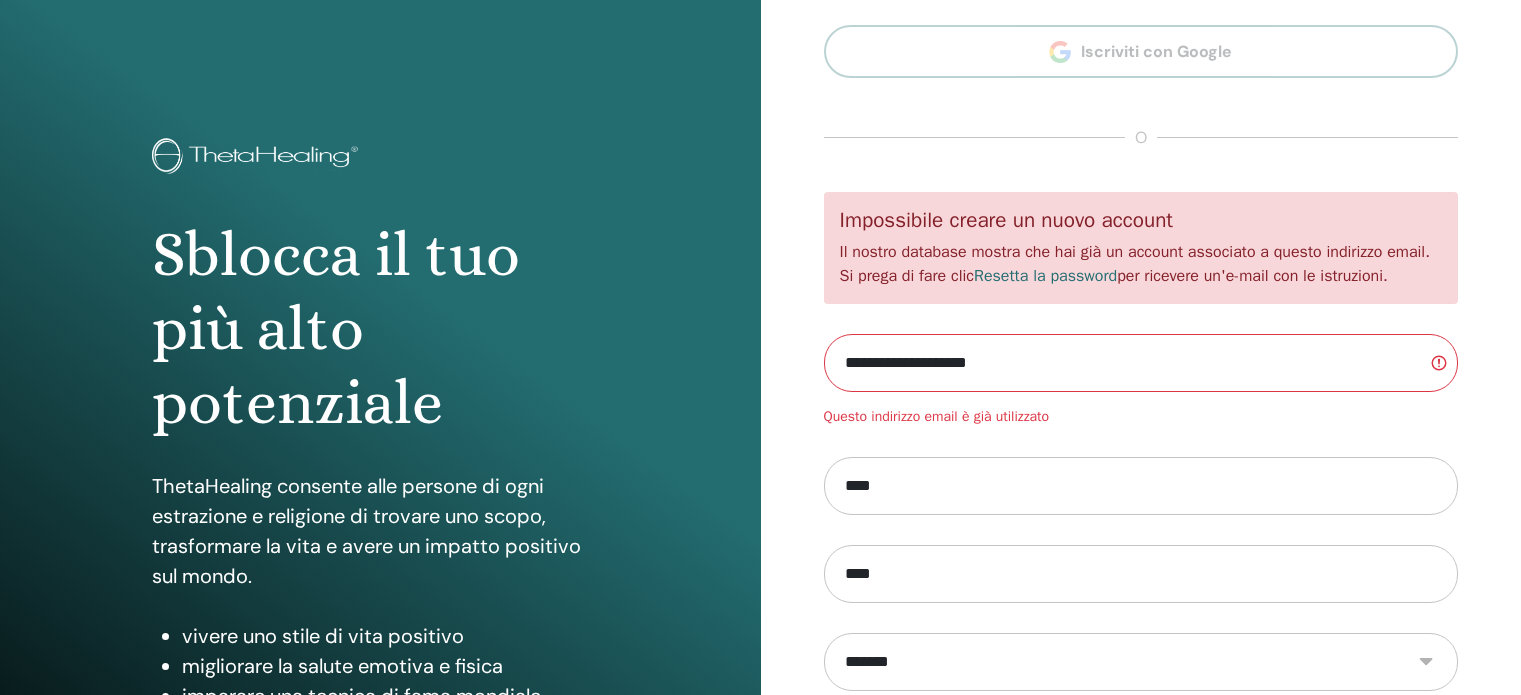 scroll, scrollTop: 200, scrollLeft: 0, axis: vertical 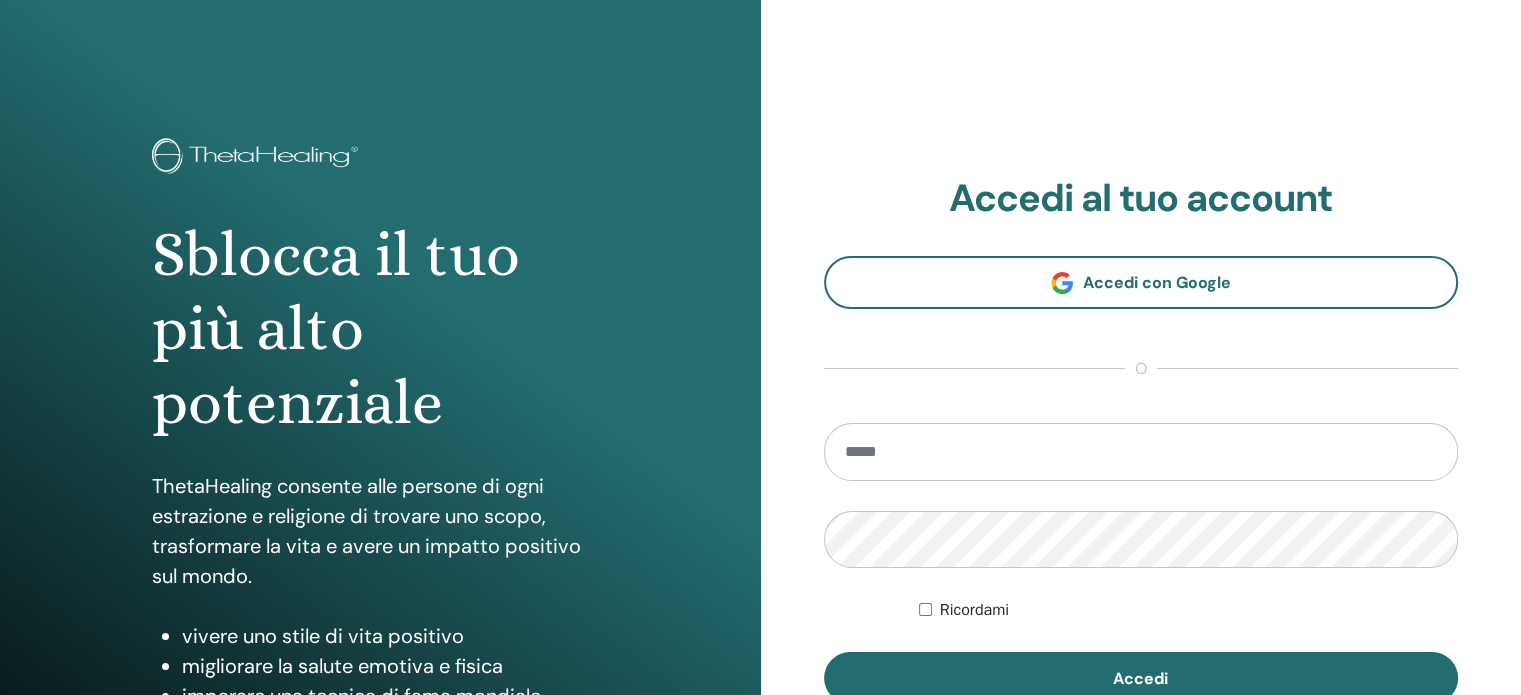 type on "**********" 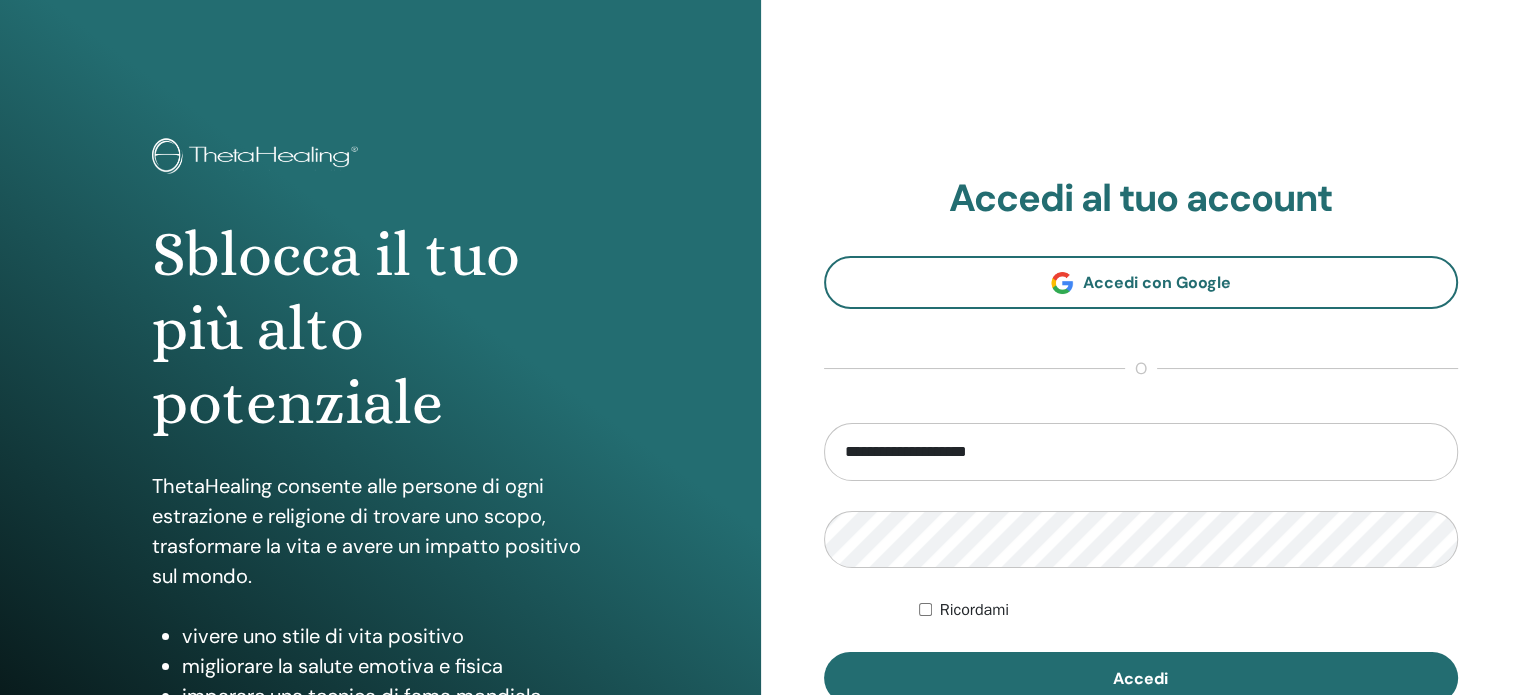 click on "**********" at bounding box center (1141, 564) 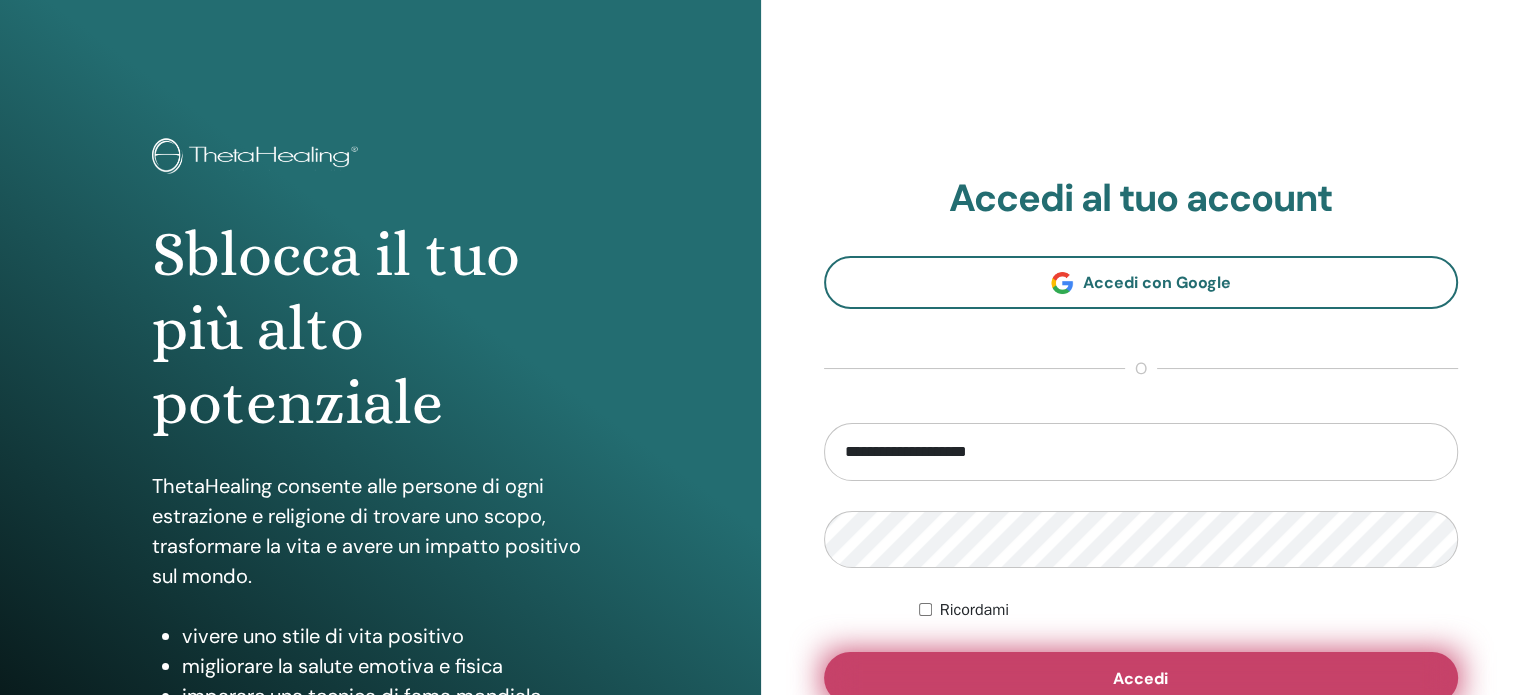 click on "Accedi" at bounding box center [1141, 678] 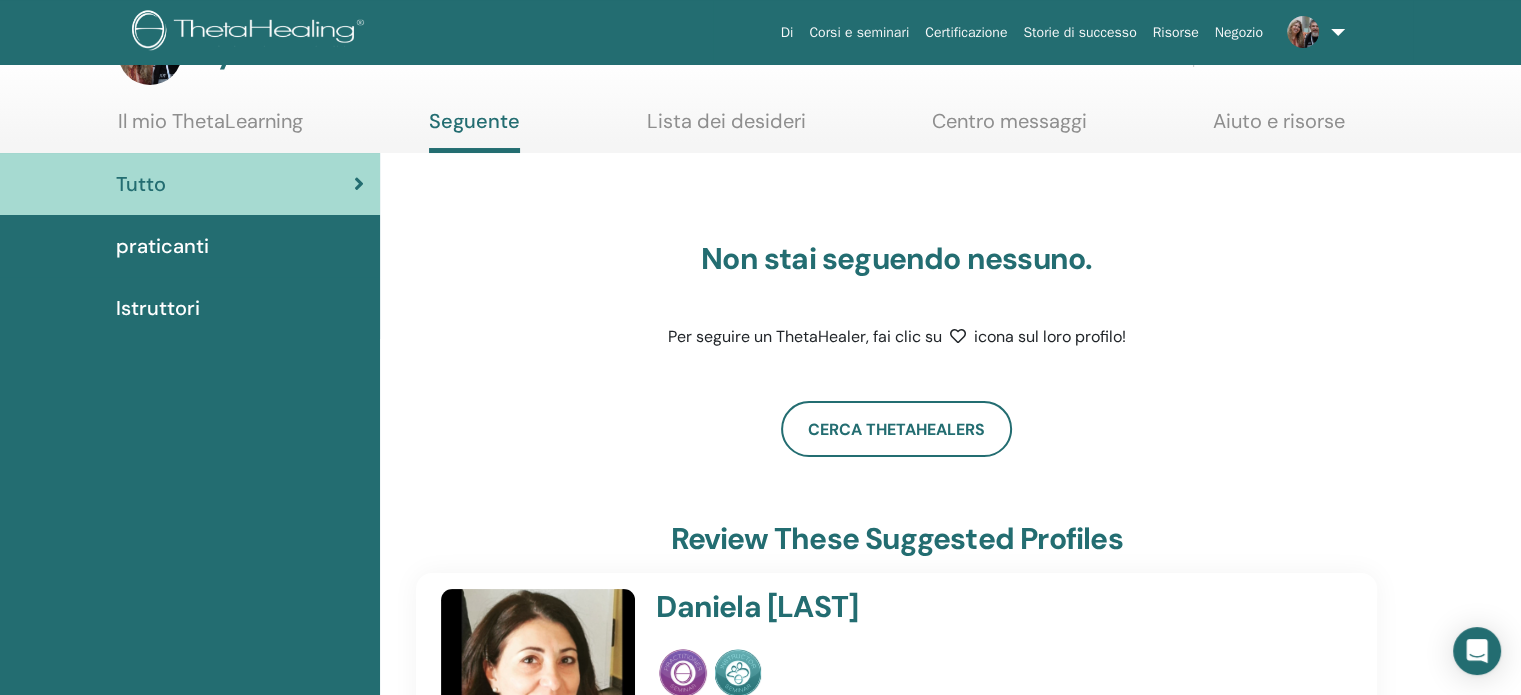 scroll, scrollTop: 0, scrollLeft: 0, axis: both 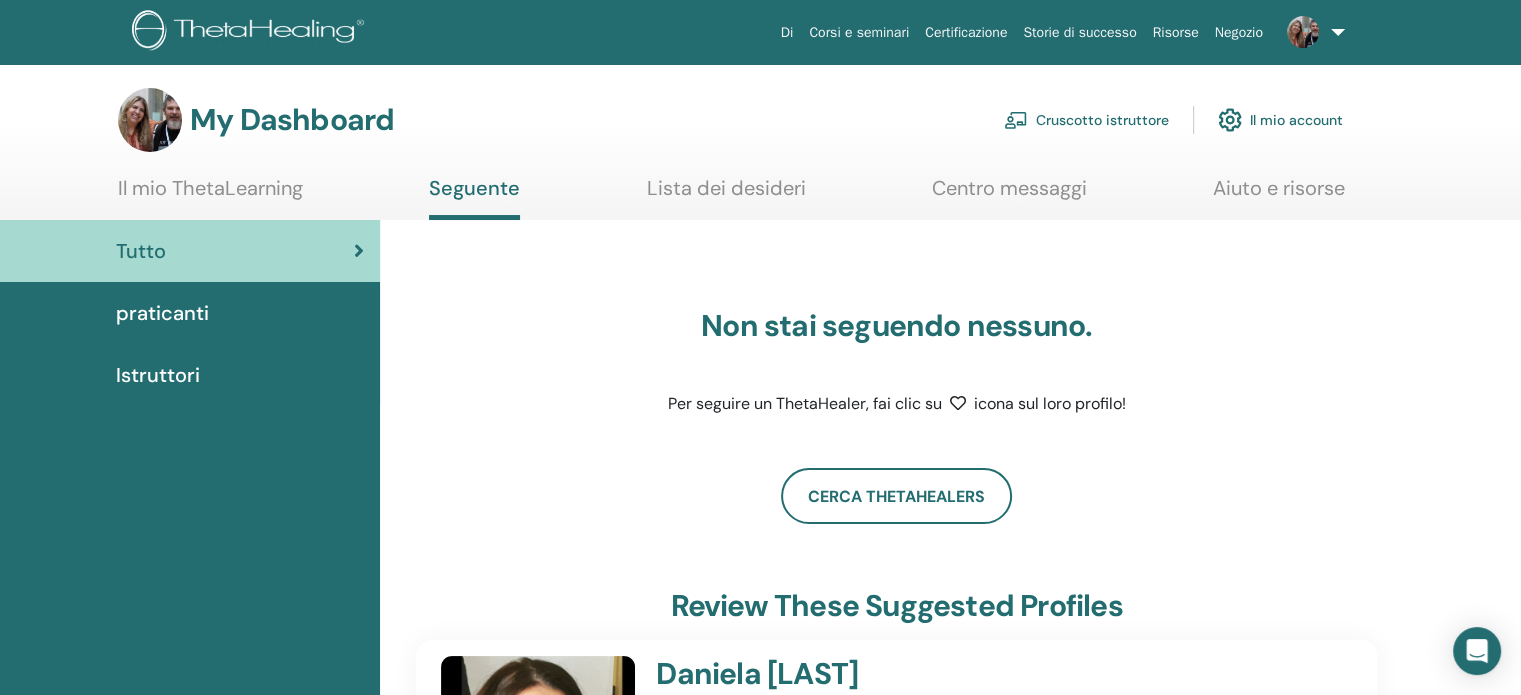 click on "Il mio ThetaLearning" at bounding box center (210, 195) 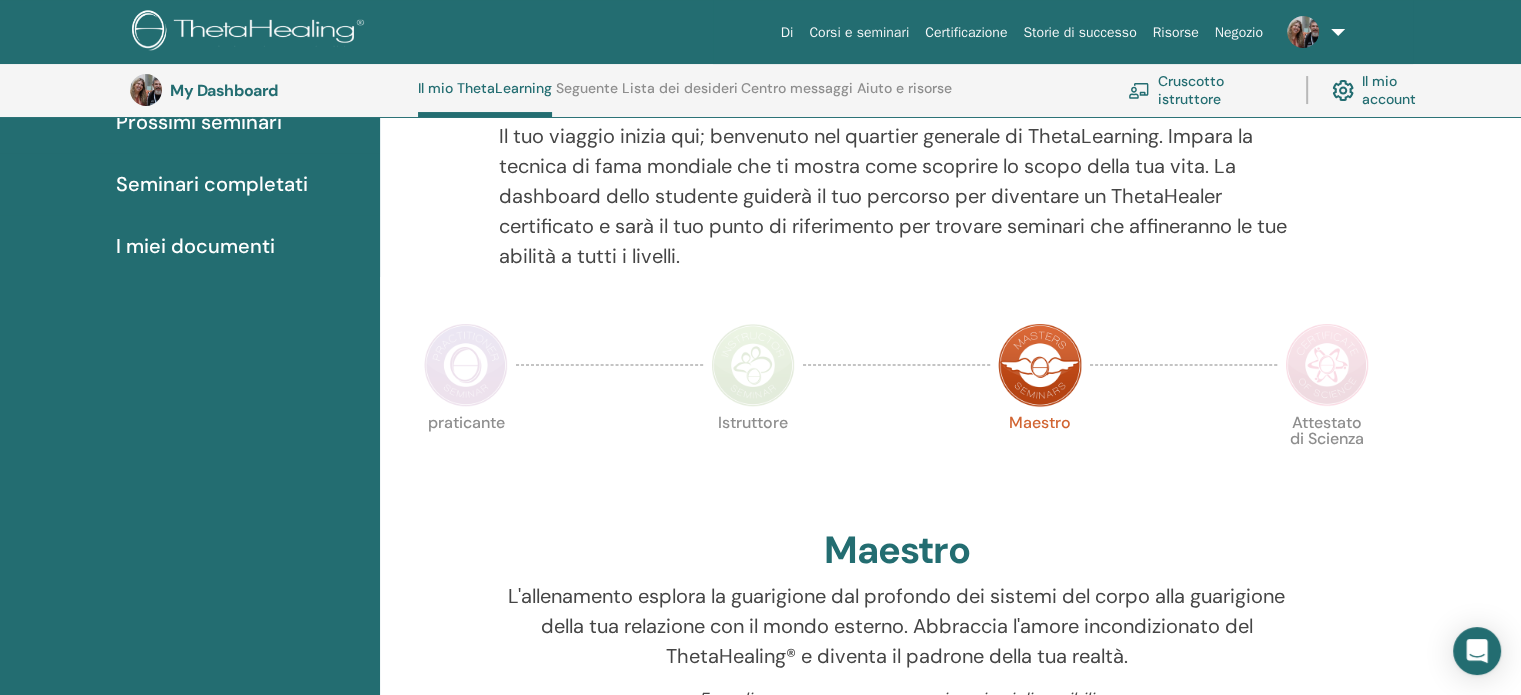 scroll, scrollTop: 0, scrollLeft: 0, axis: both 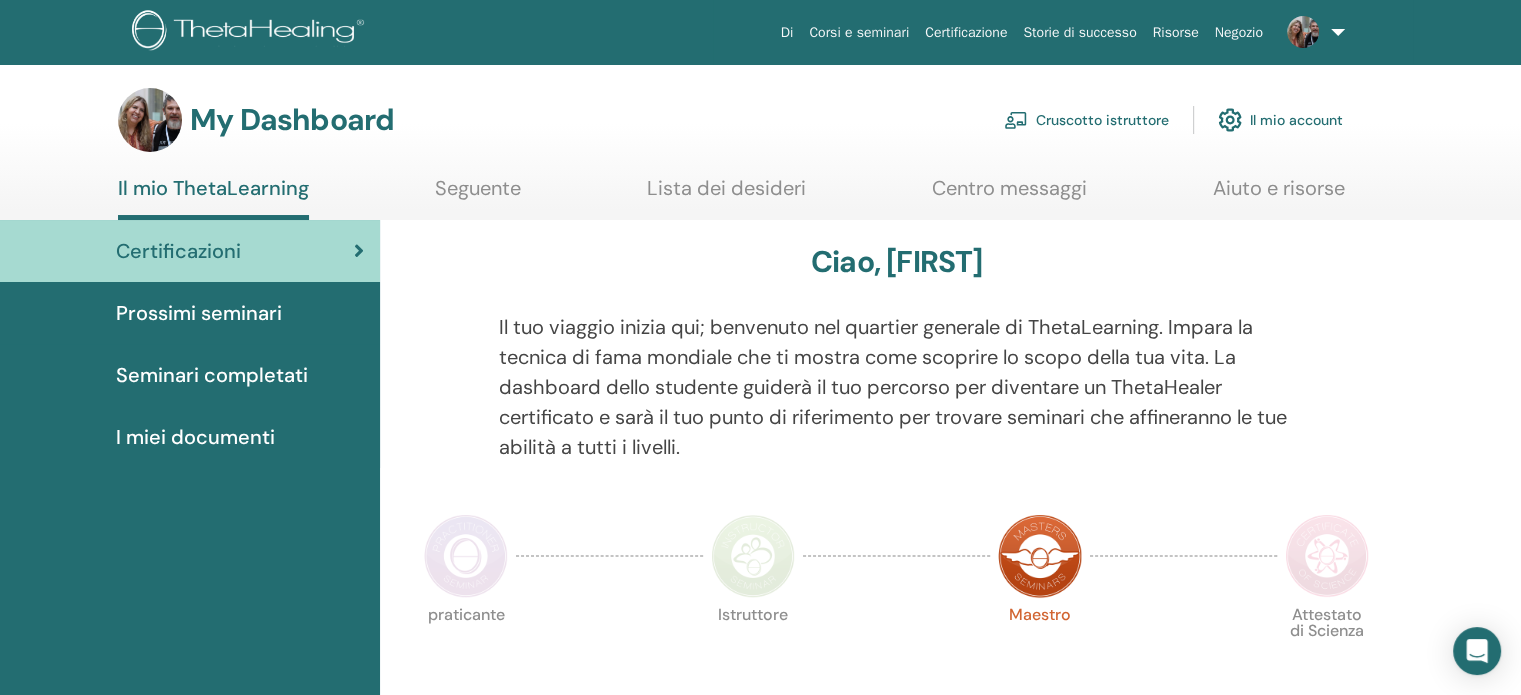 click on "Aiuto e risorse" at bounding box center [1279, 195] 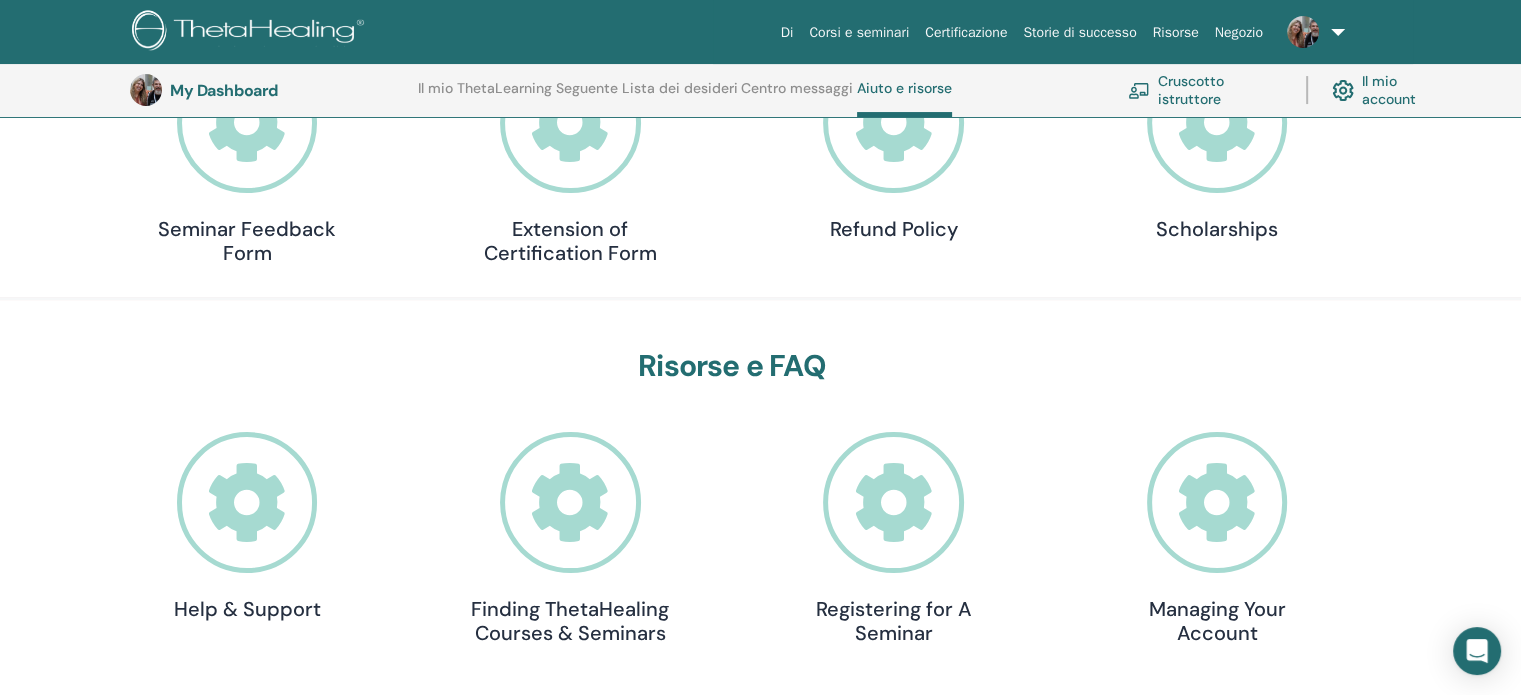 scroll, scrollTop: 0, scrollLeft: 0, axis: both 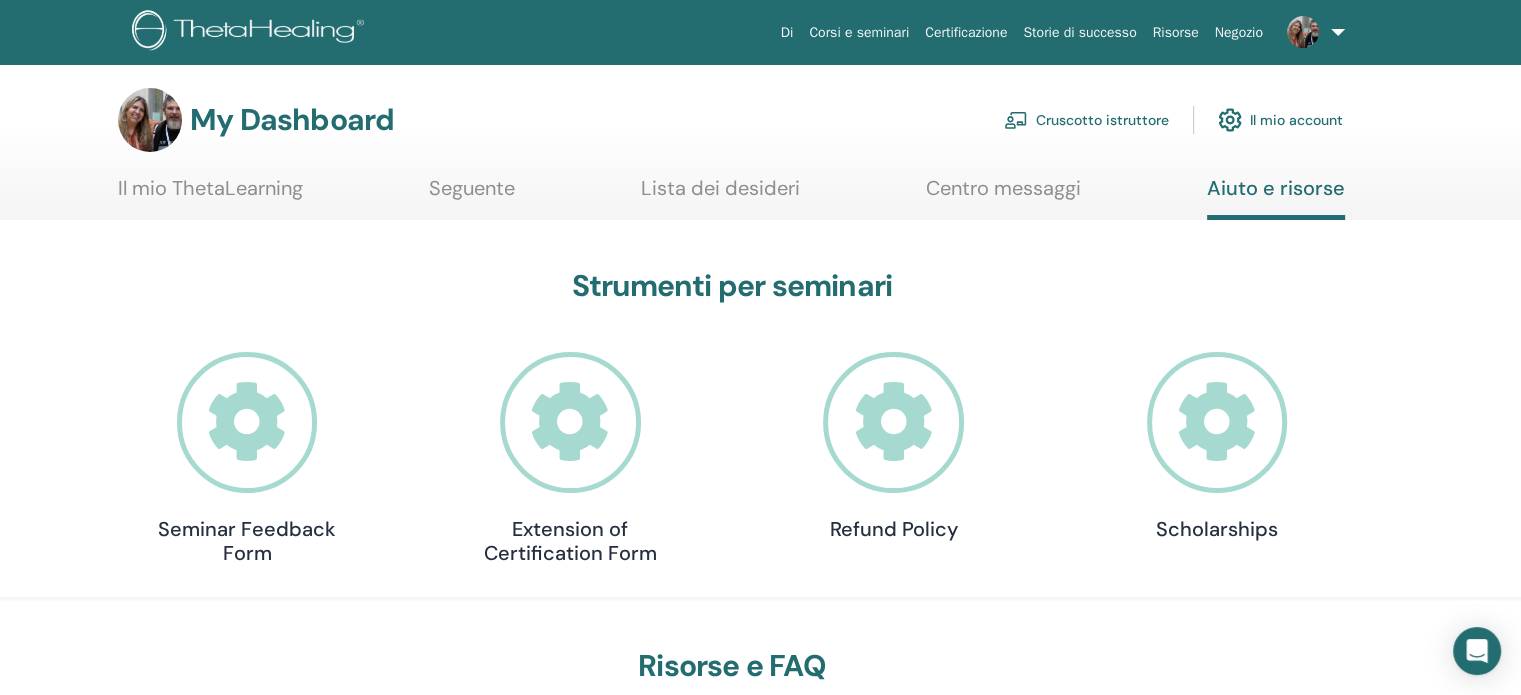 click on "Risorse" at bounding box center (1176, 32) 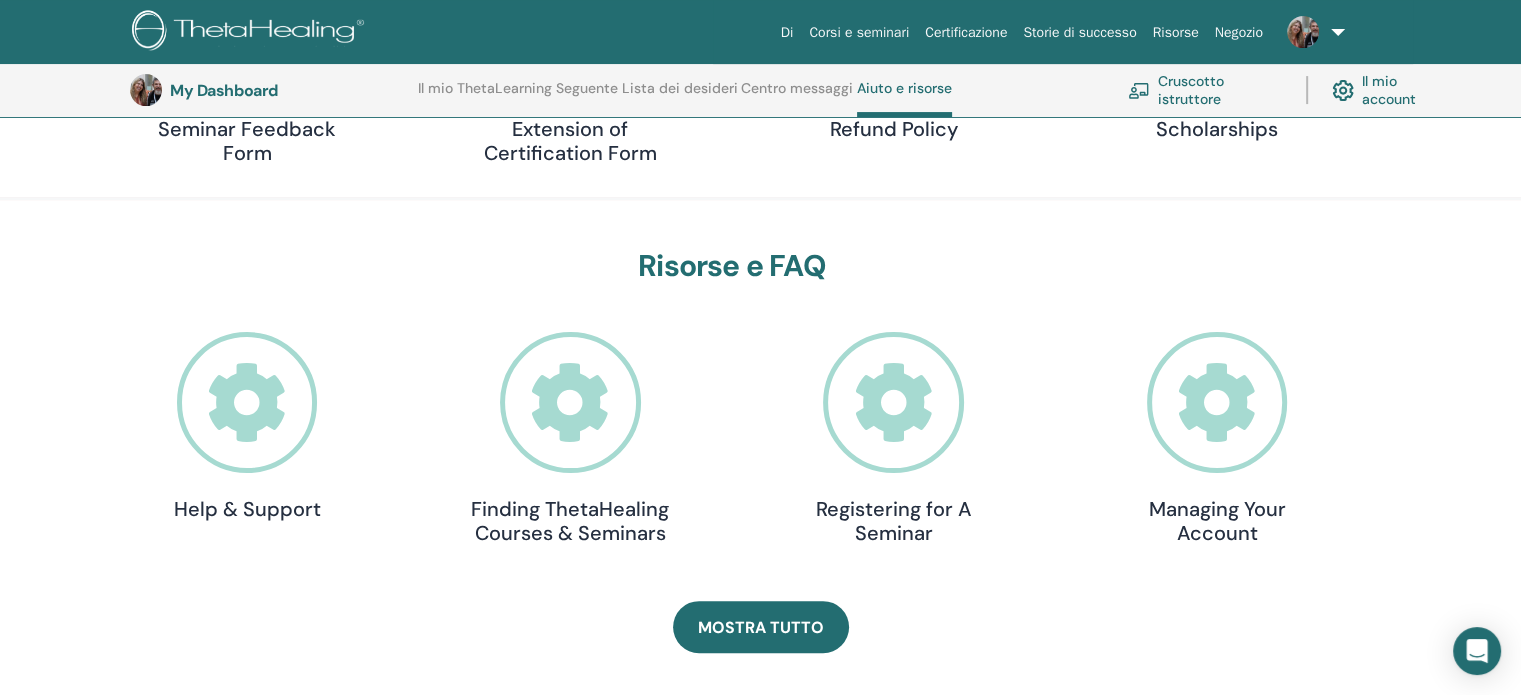 scroll, scrollTop: 0, scrollLeft: 0, axis: both 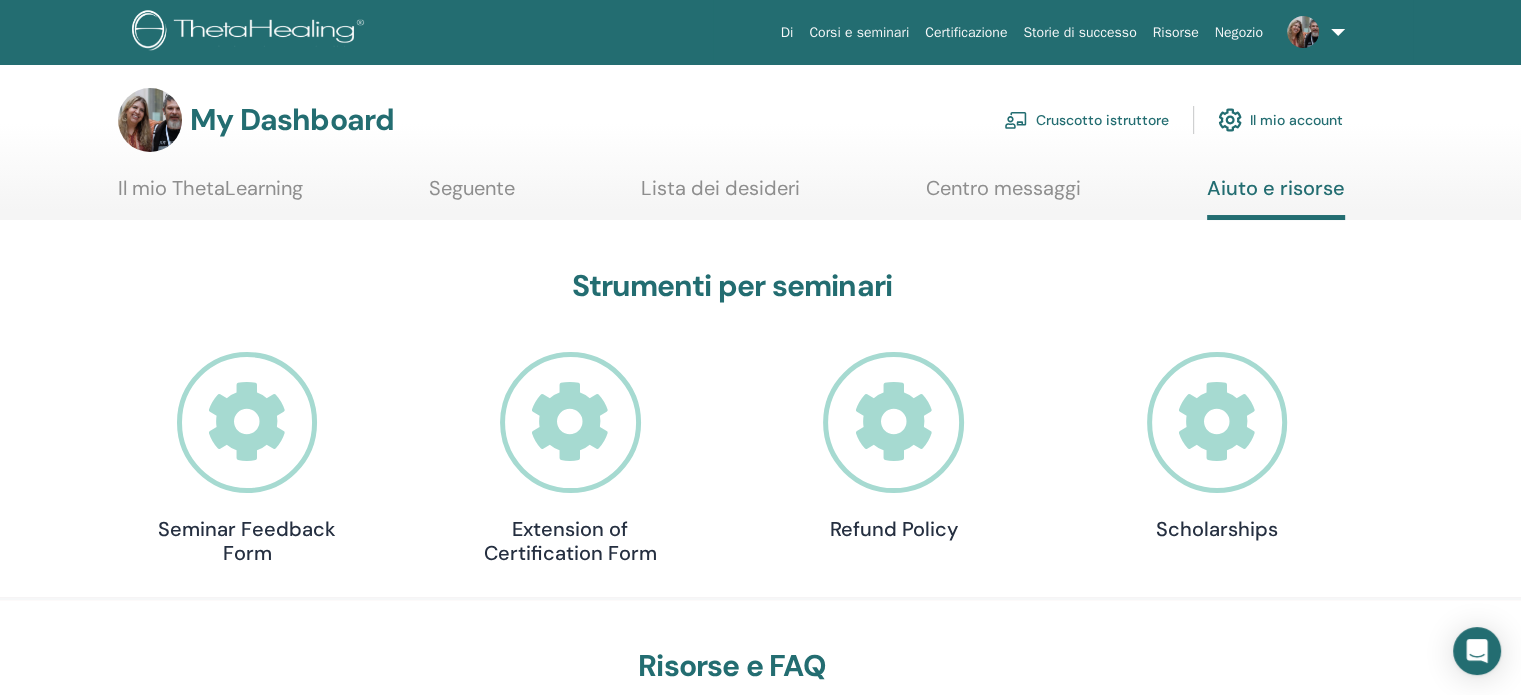click on "Cruscotto istruttore" at bounding box center (1086, 120) 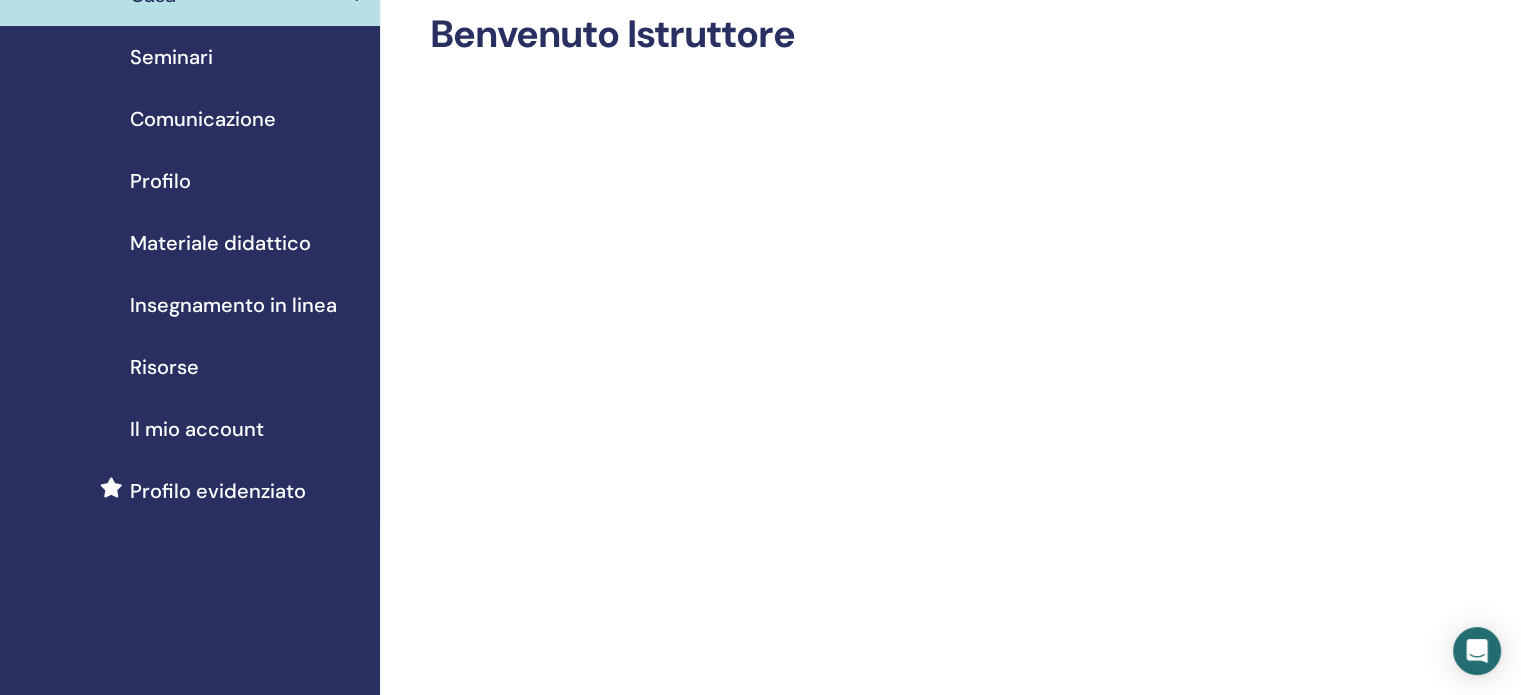 scroll, scrollTop: 0, scrollLeft: 0, axis: both 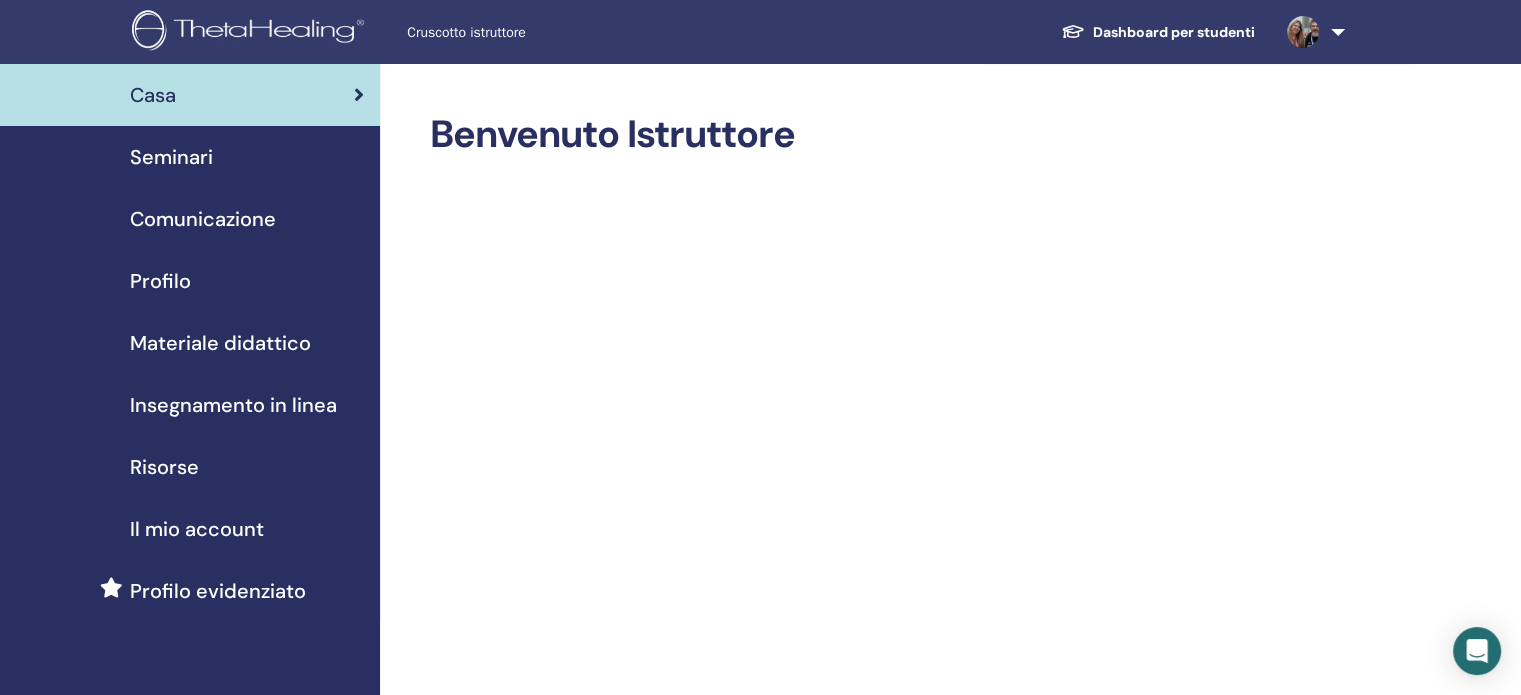 click on "Materiale didattico" at bounding box center (220, 343) 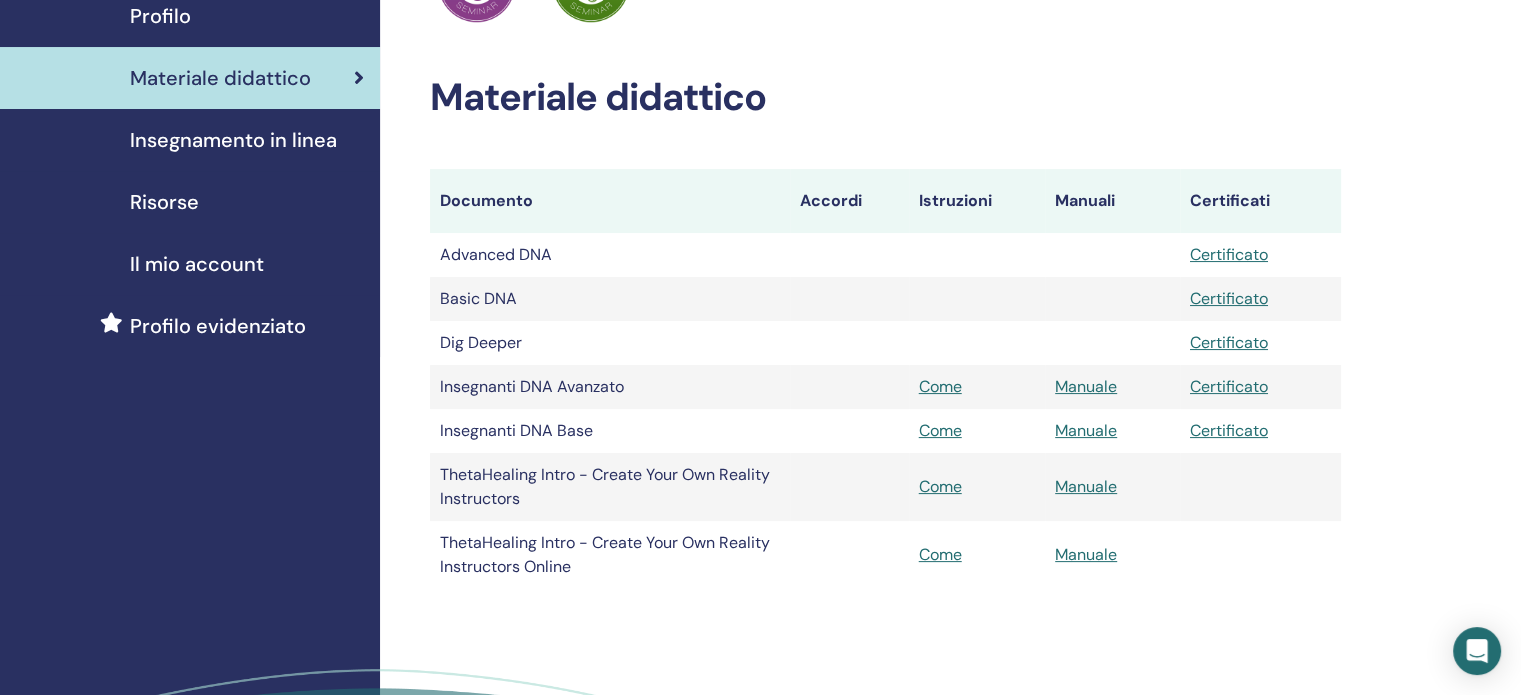 scroll, scrollTop: 300, scrollLeft: 0, axis: vertical 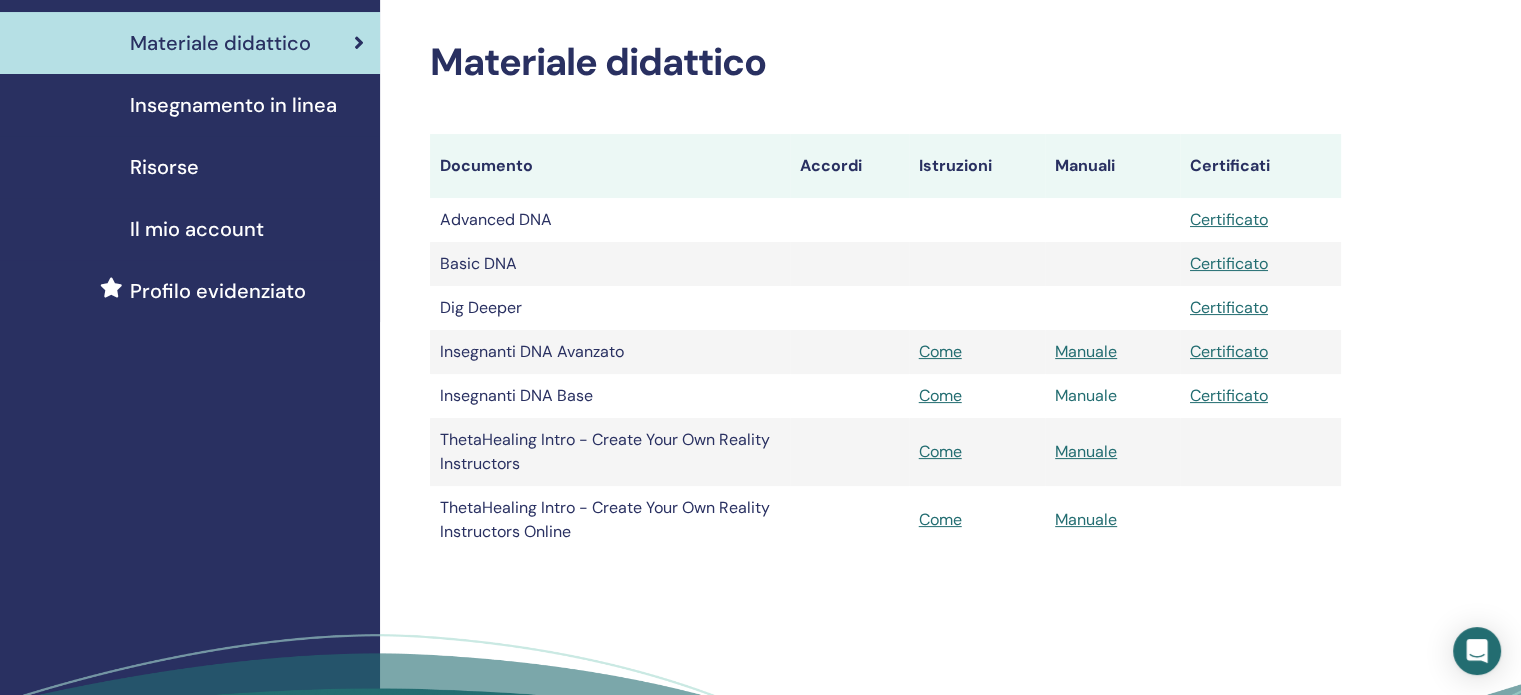 click on "Manuale" at bounding box center (1086, 395) 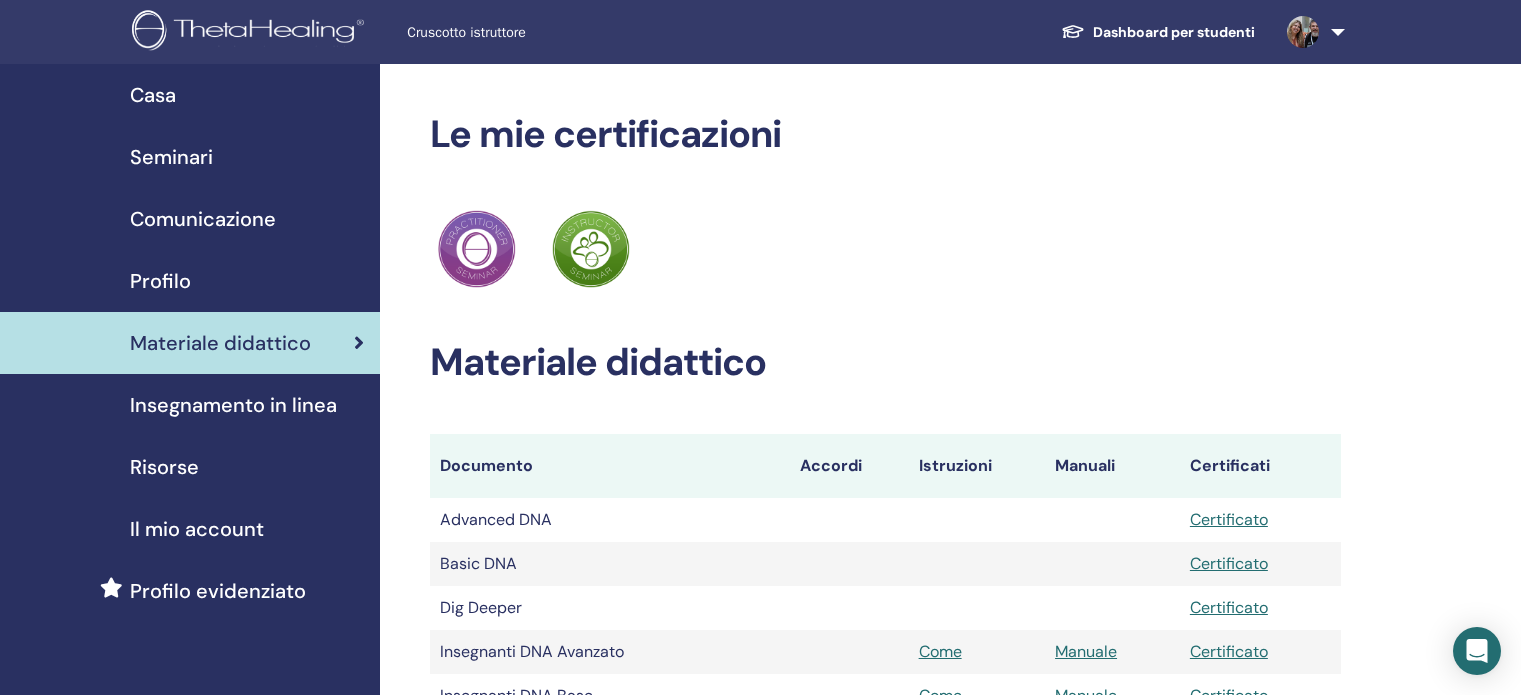 scroll, scrollTop: 300, scrollLeft: 0, axis: vertical 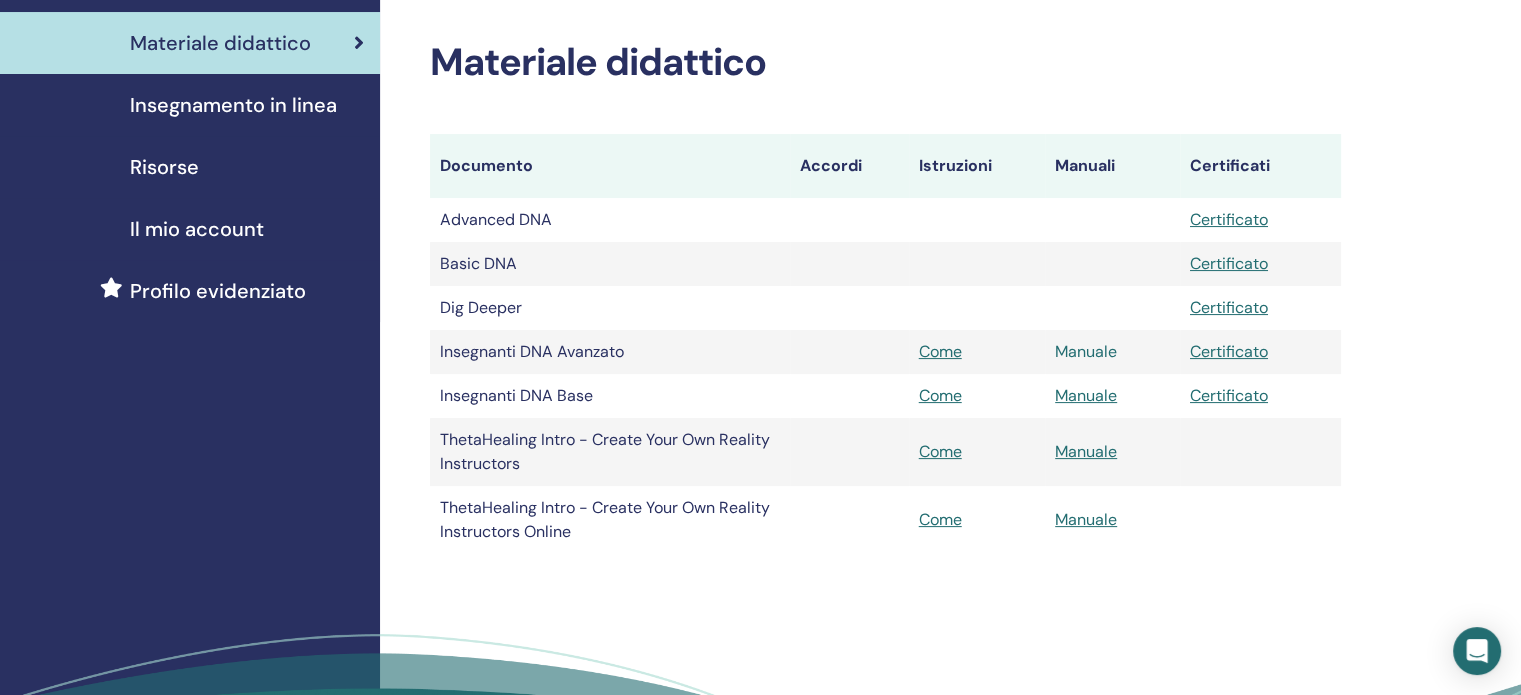 click on "Manuale" at bounding box center (1086, 351) 